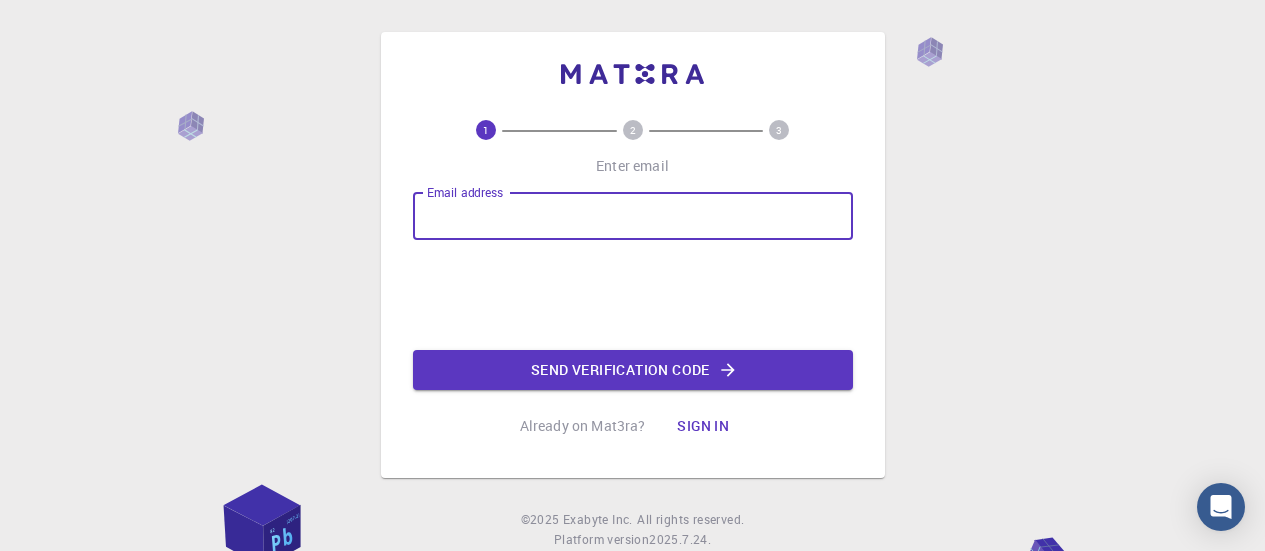 scroll, scrollTop: 0, scrollLeft: 0, axis: both 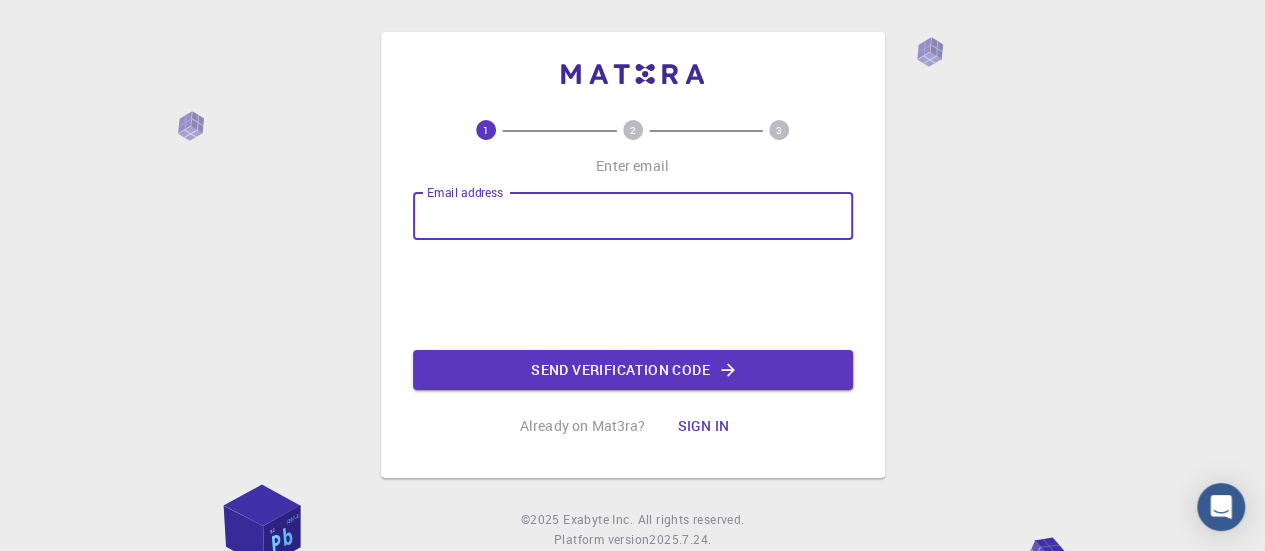 type on "[EMAIL]" 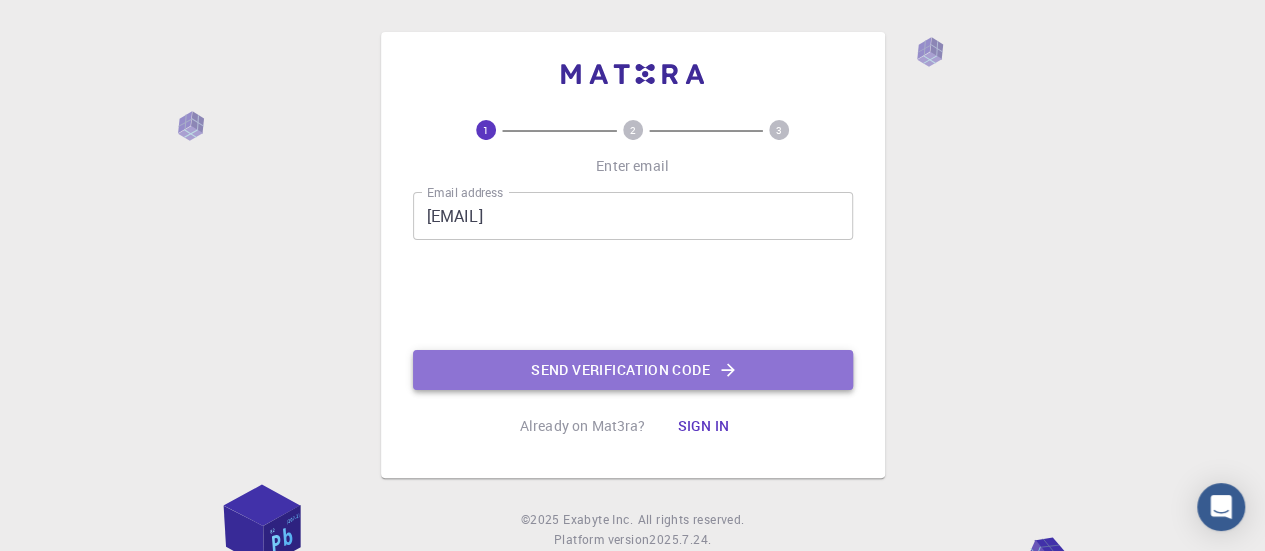 click on "Send verification code" 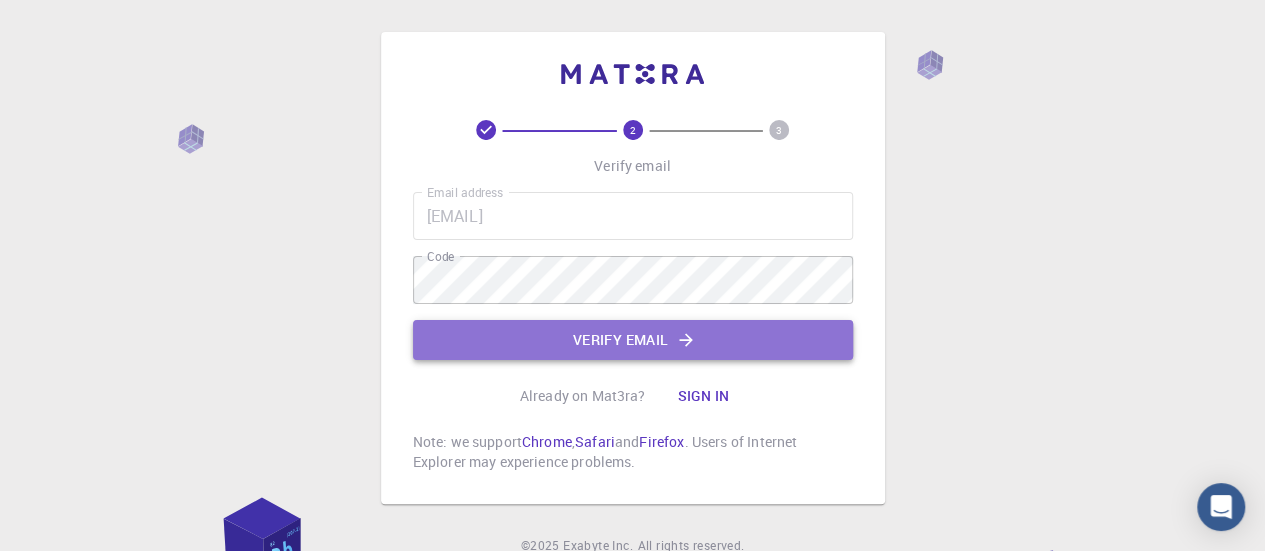 click on "Verify email" 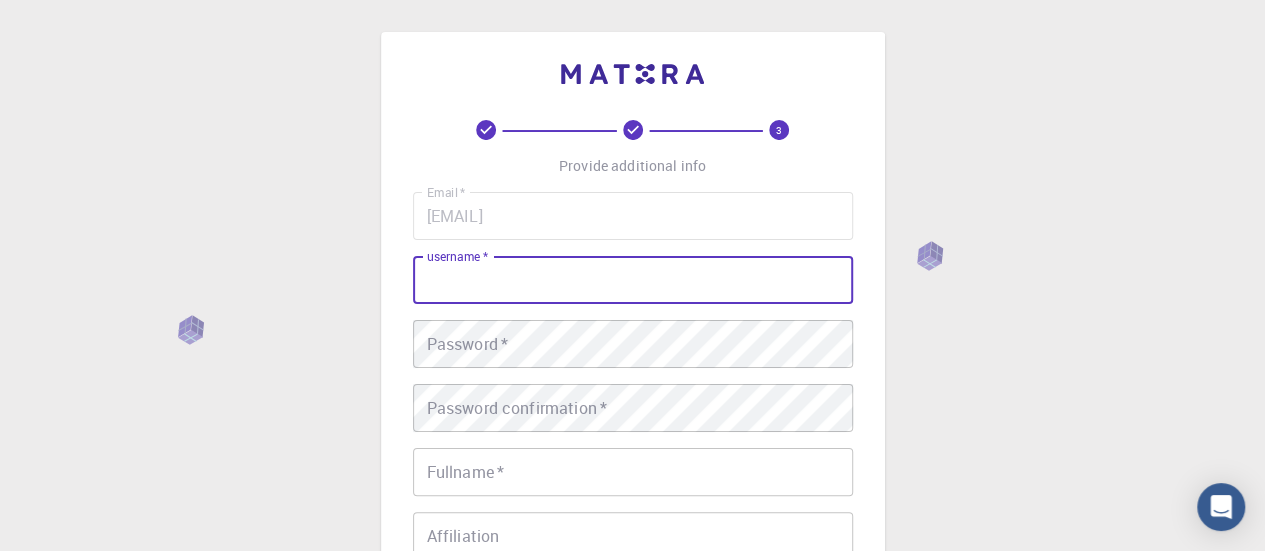click on "username   *" at bounding box center [633, 280] 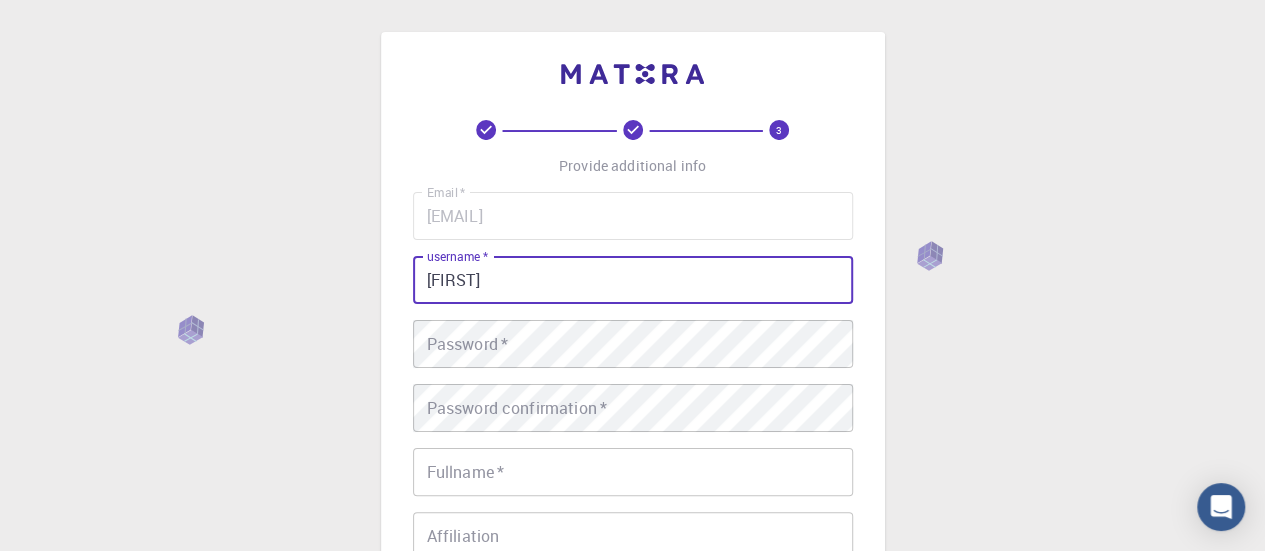 type on "[FIRST]" 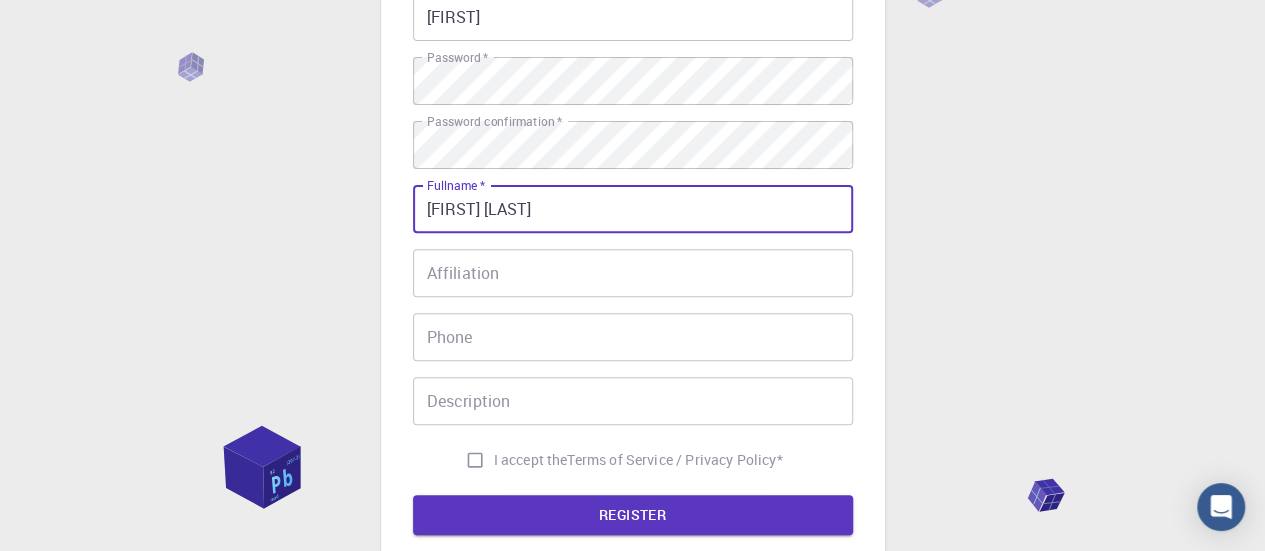 scroll, scrollTop: 286, scrollLeft: 0, axis: vertical 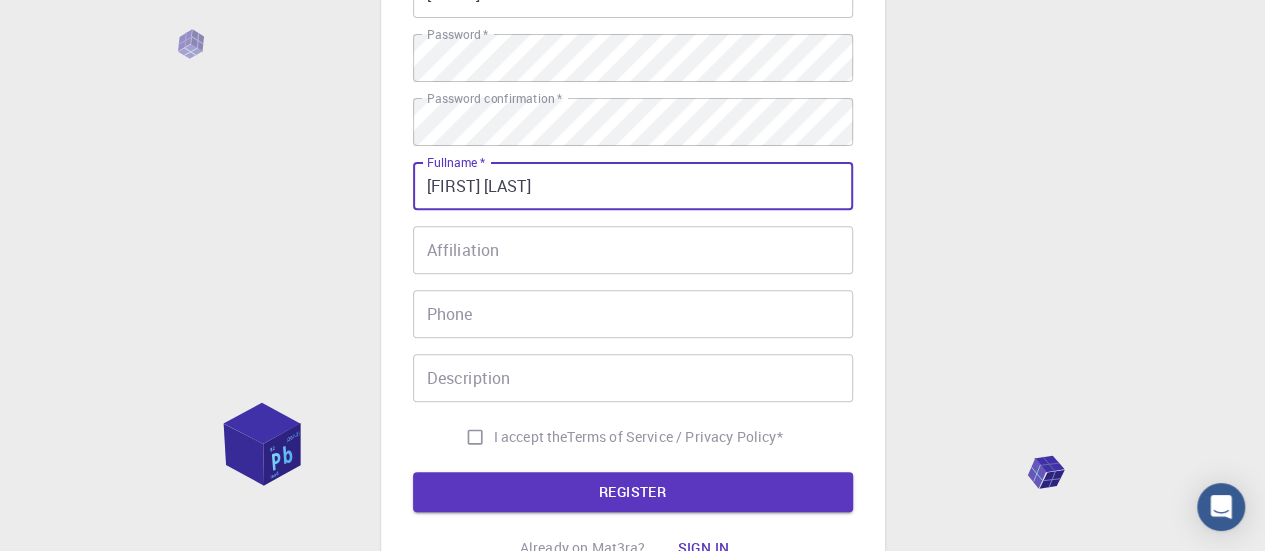 type on "[FIRST] [LAST]" 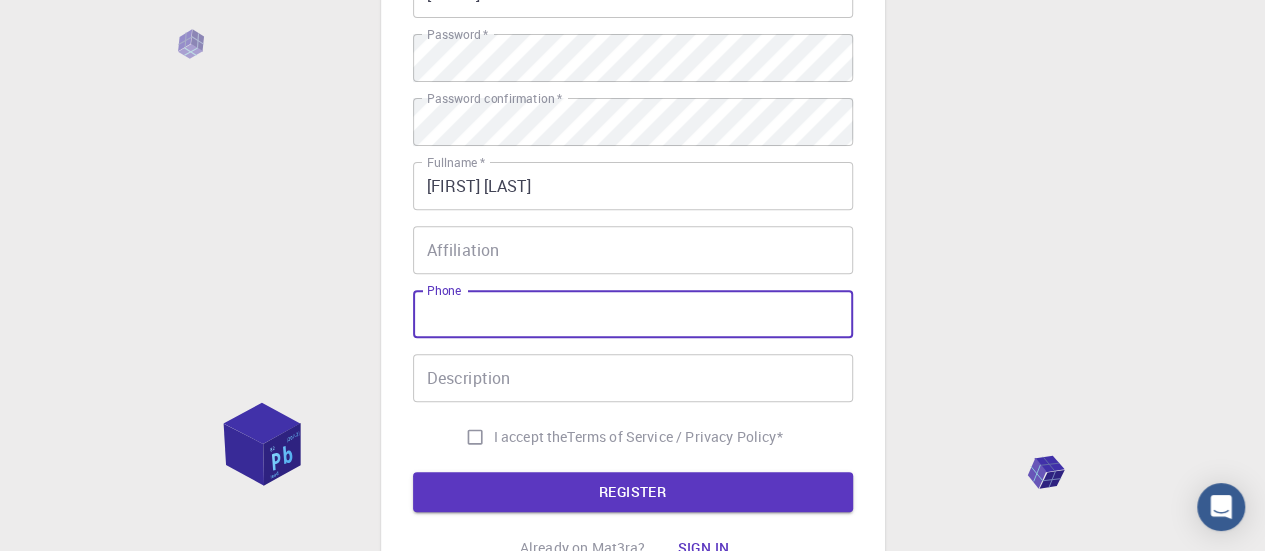 click on "Phone" at bounding box center (633, 314) 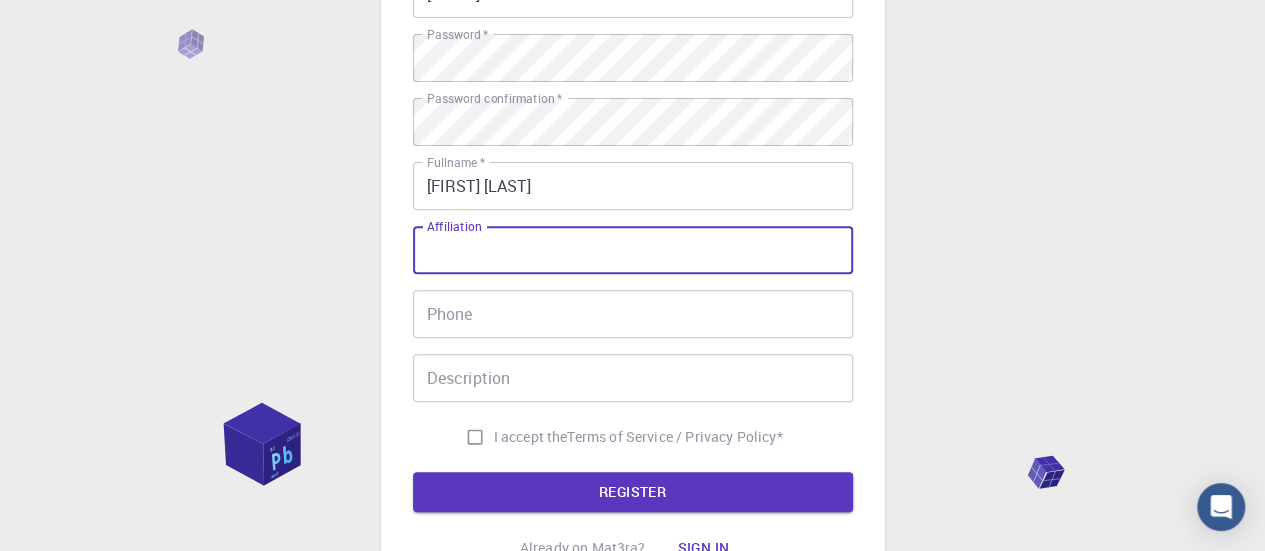 click on "Affiliation" at bounding box center (633, 250) 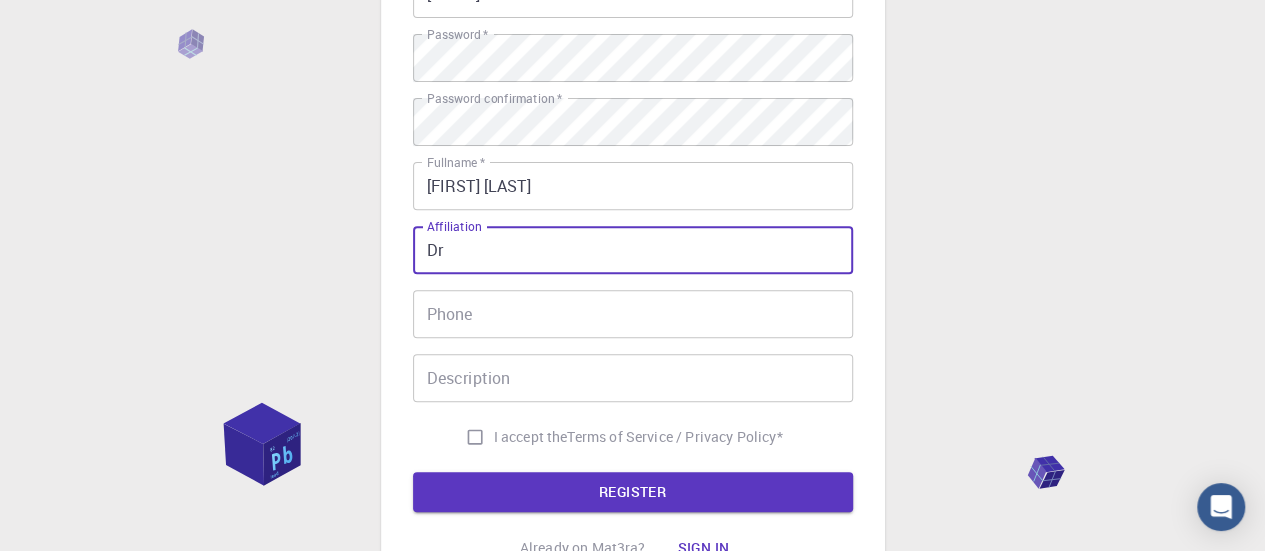 type on "Dr" 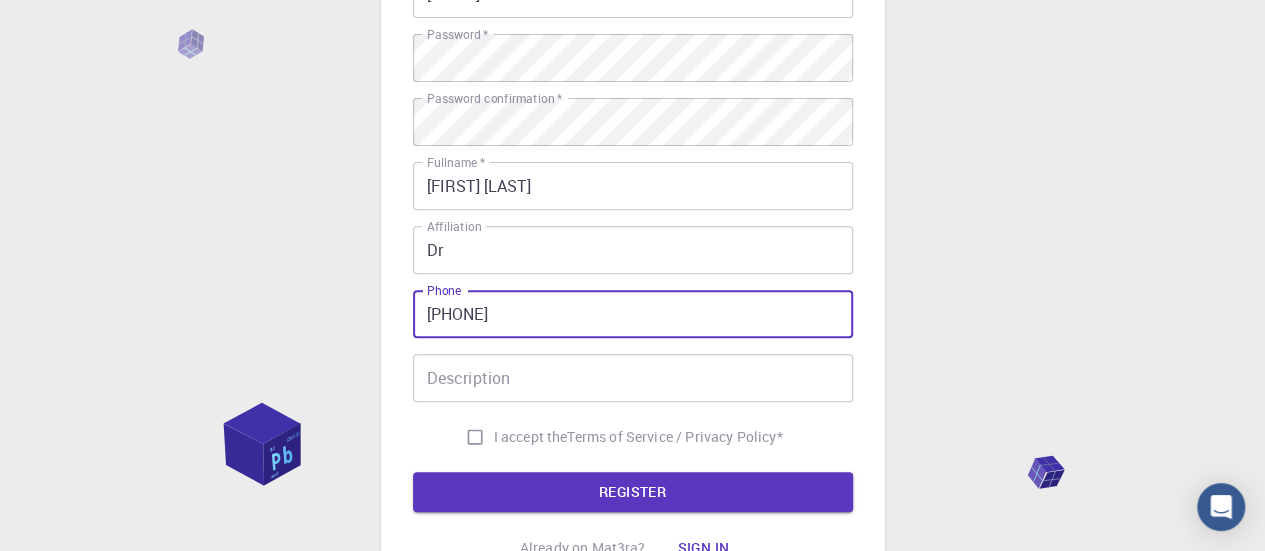 type on "[PHONE]" 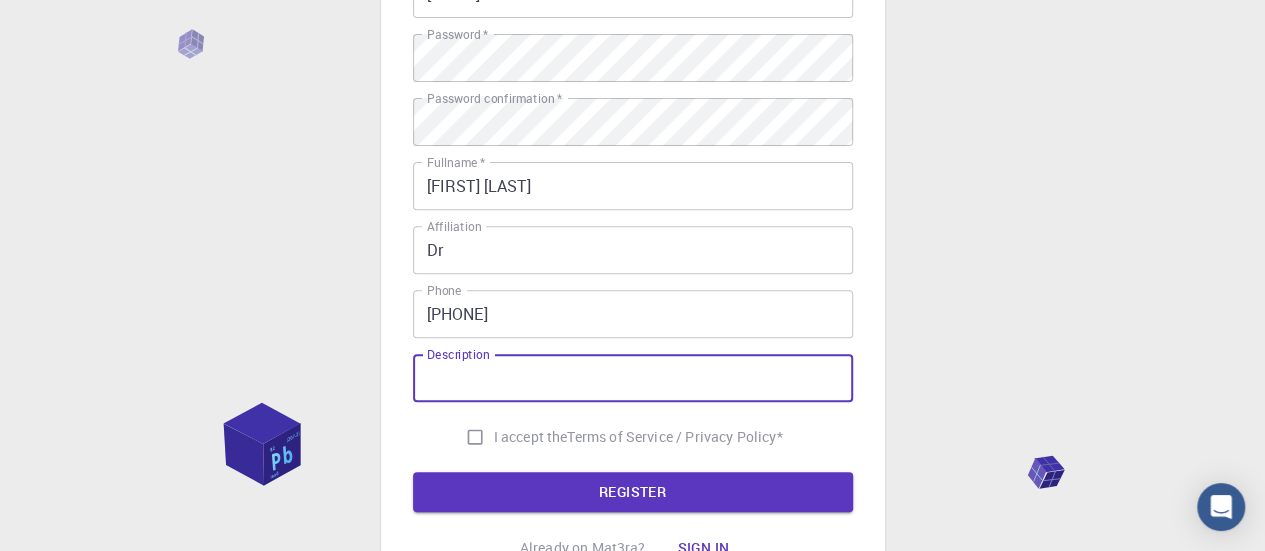 type on "H" 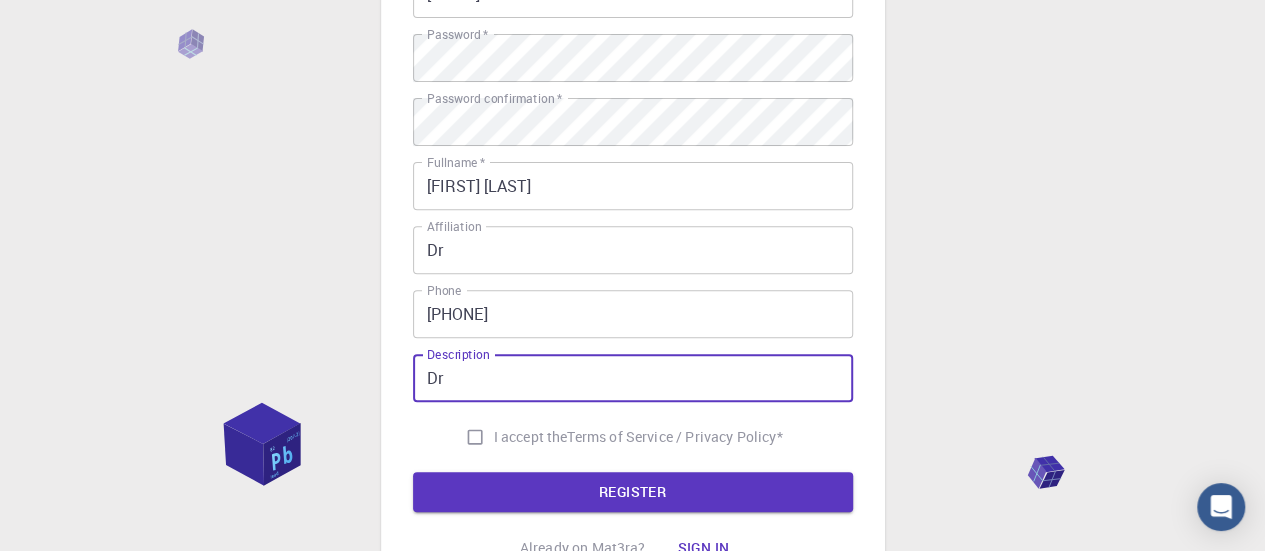 type on "Dr" 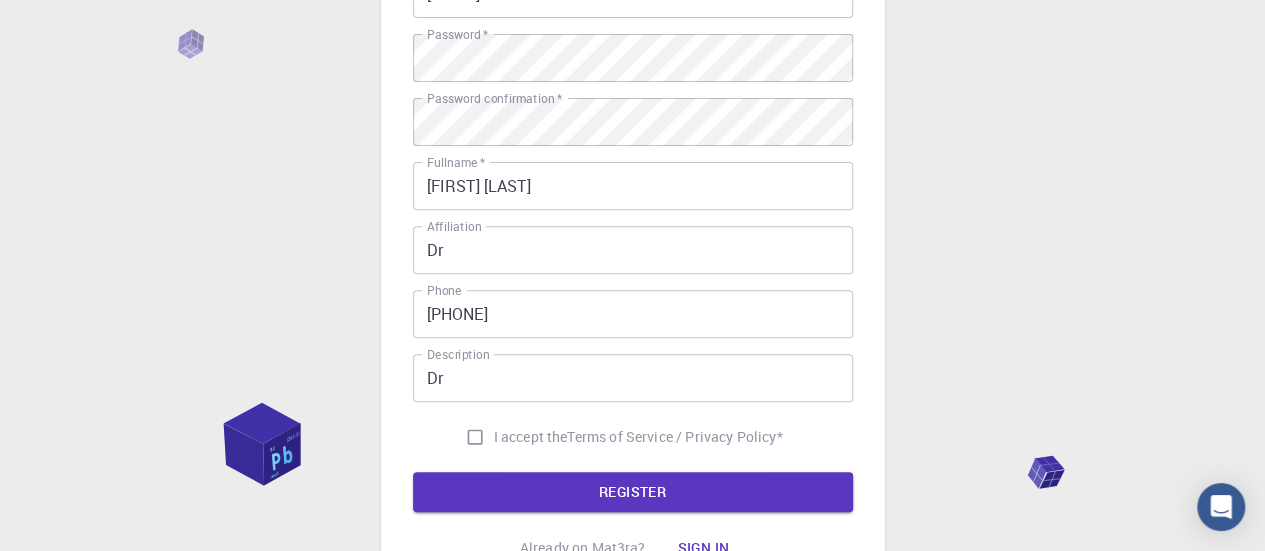 click on "I accept the" at bounding box center (531, 437) 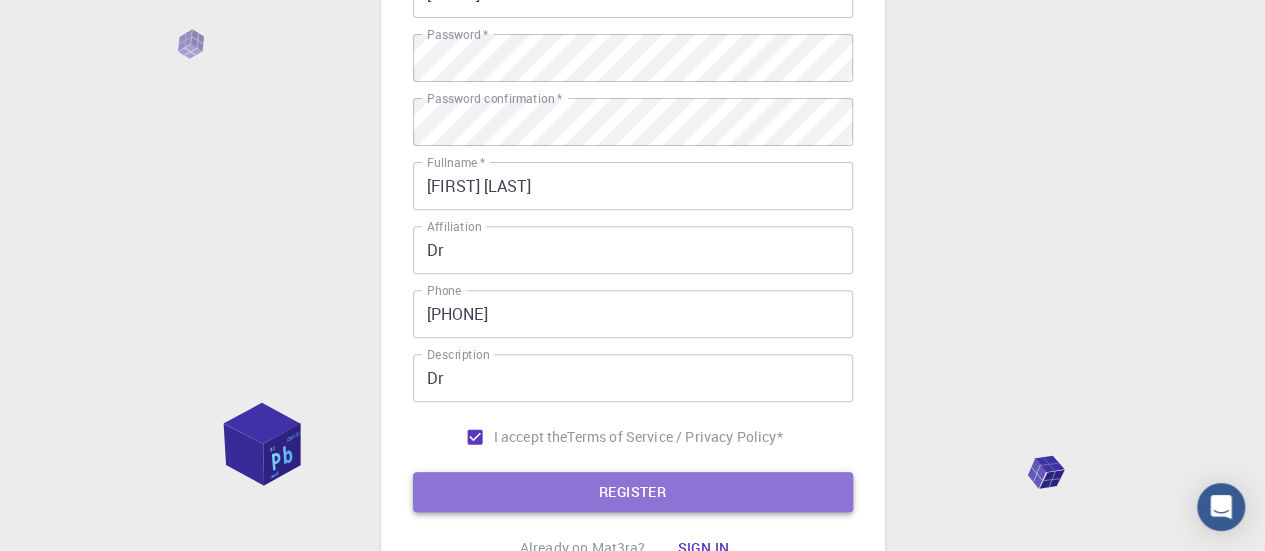 click on "REGISTER" at bounding box center (633, 492) 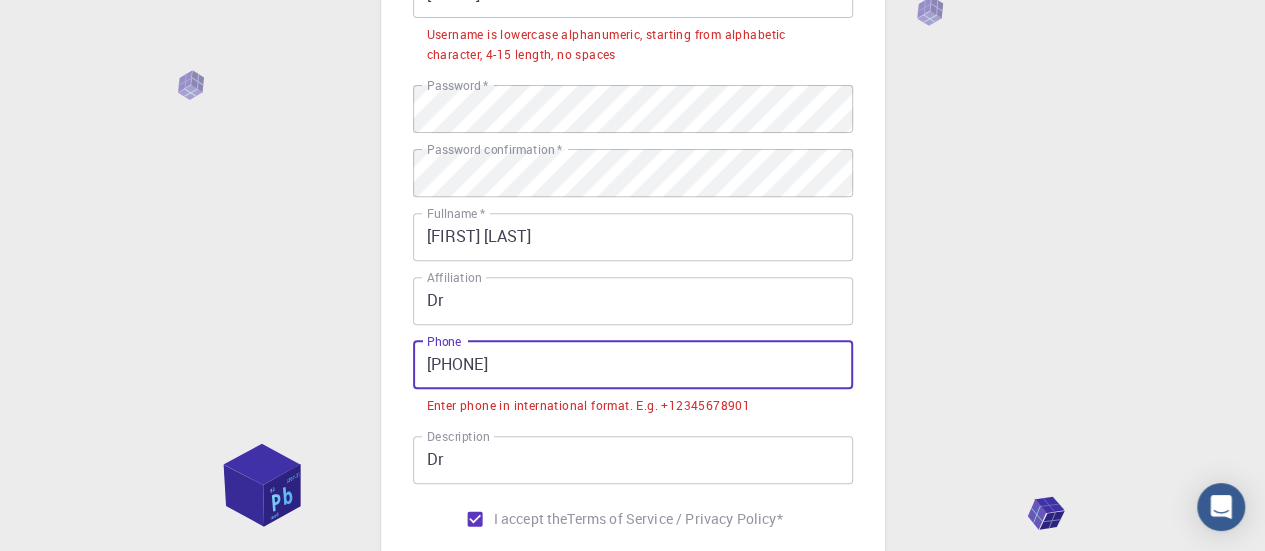 click on "[PHONE]" at bounding box center (633, 365) 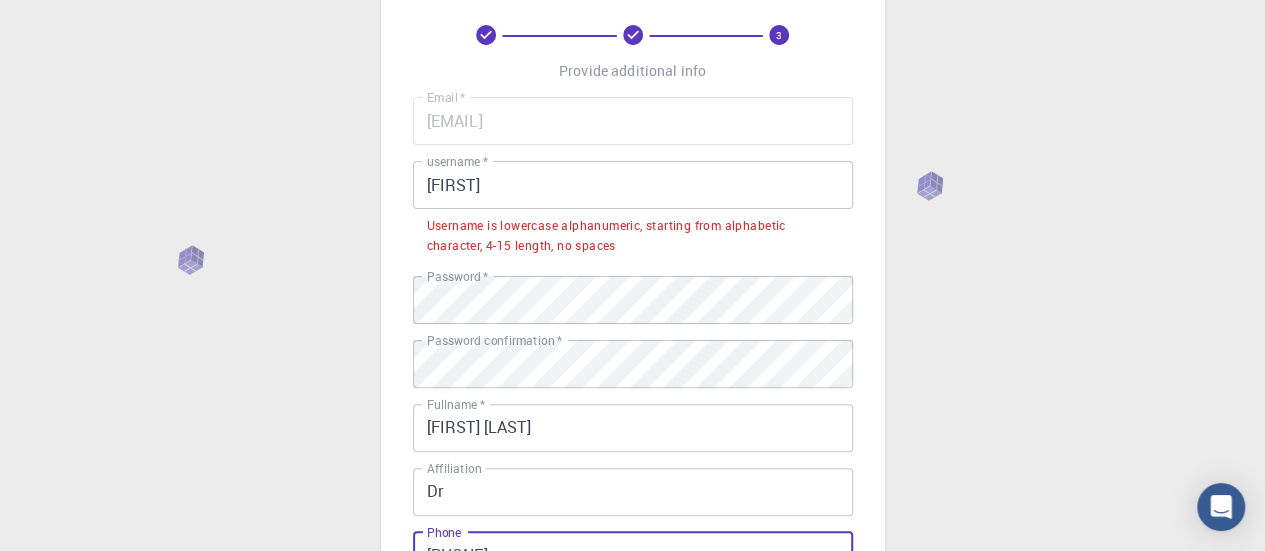 scroll, scrollTop: 94, scrollLeft: 0, axis: vertical 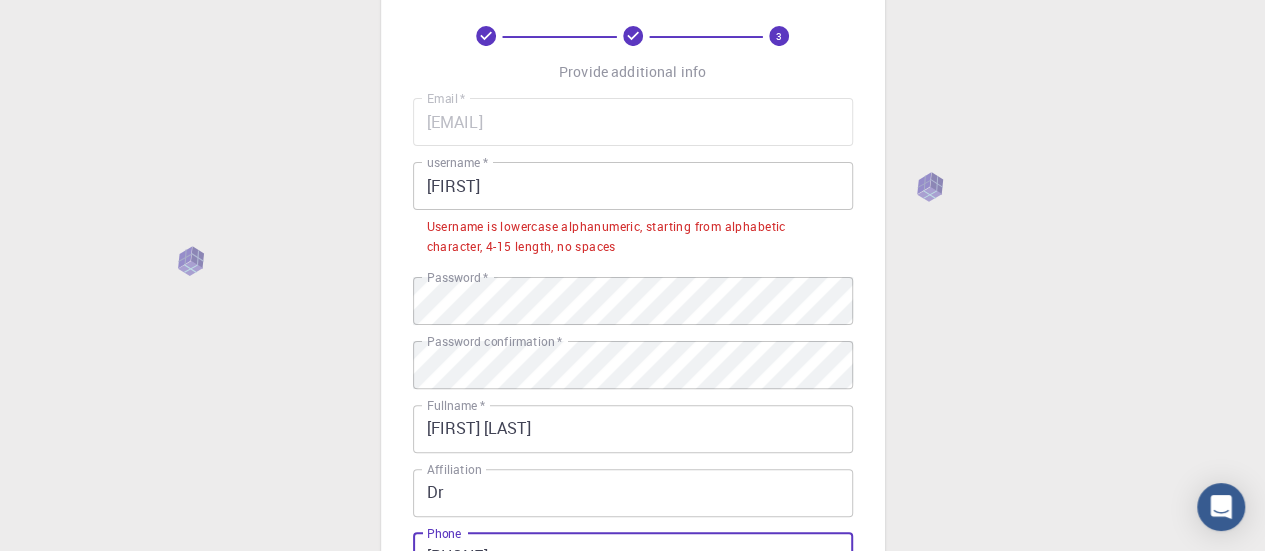 type on "[PHONE]" 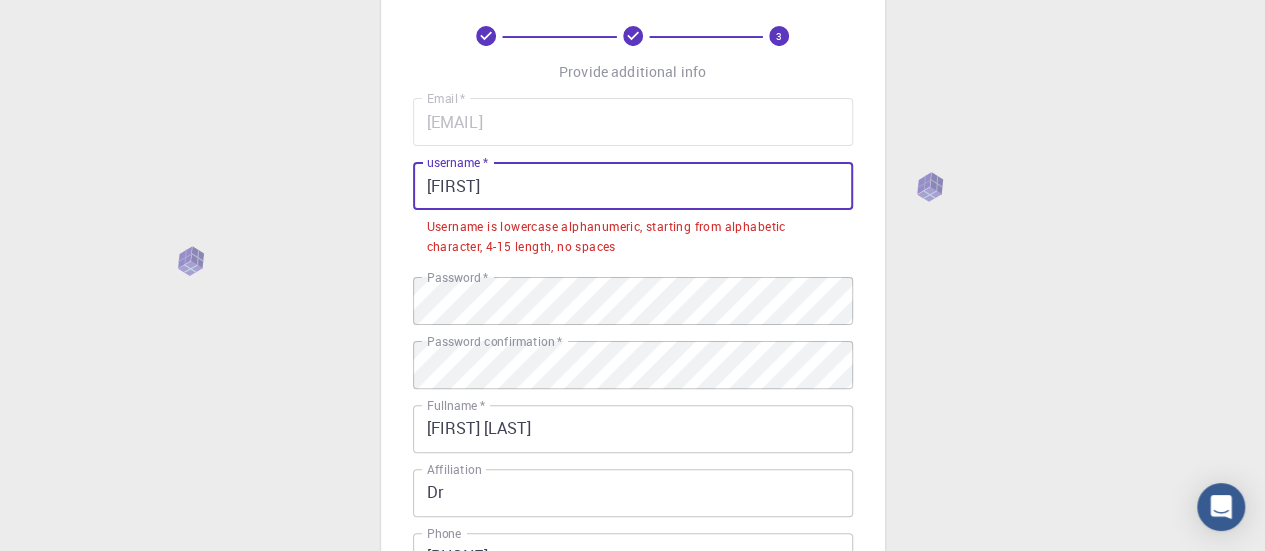 click on "[FIRST]" at bounding box center [633, 186] 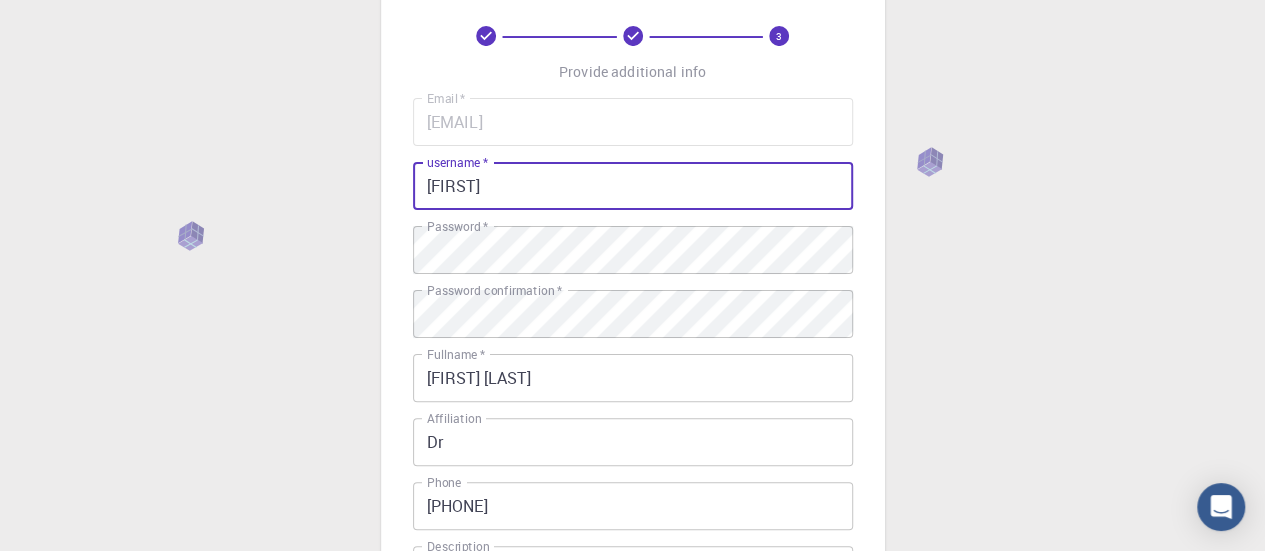 scroll, scrollTop: 468, scrollLeft: 0, axis: vertical 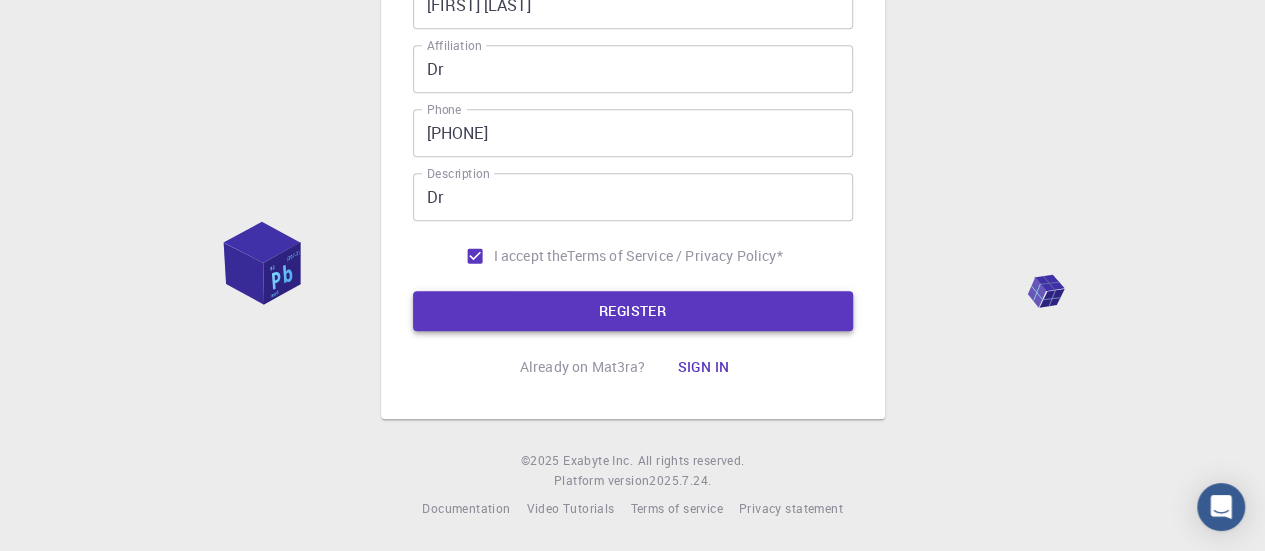type on "[FIRST]" 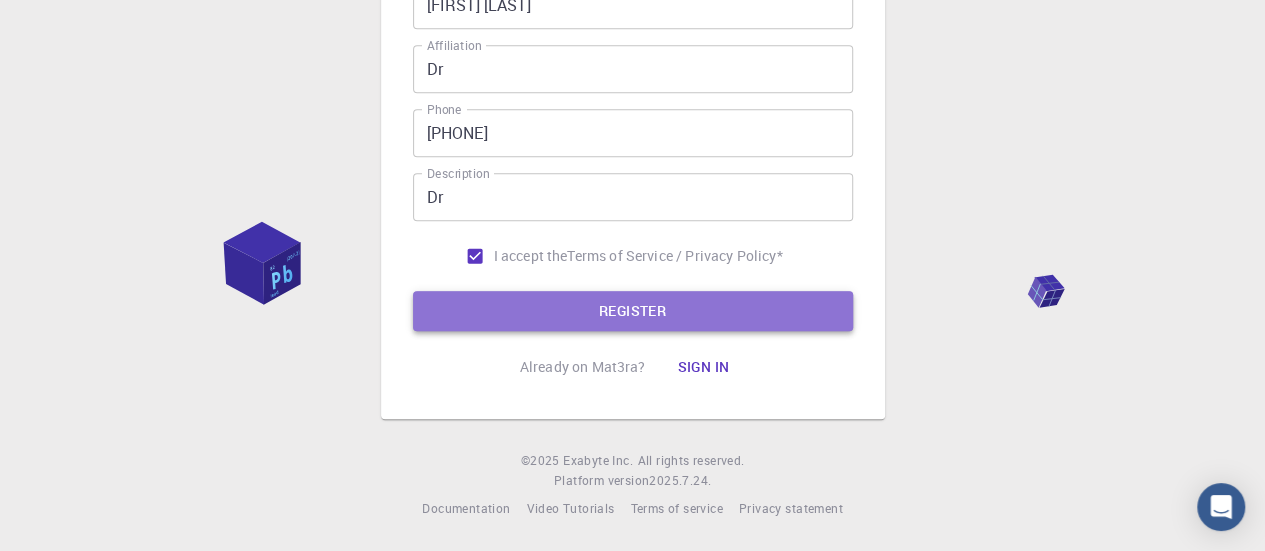 click on "REGISTER" at bounding box center [633, 311] 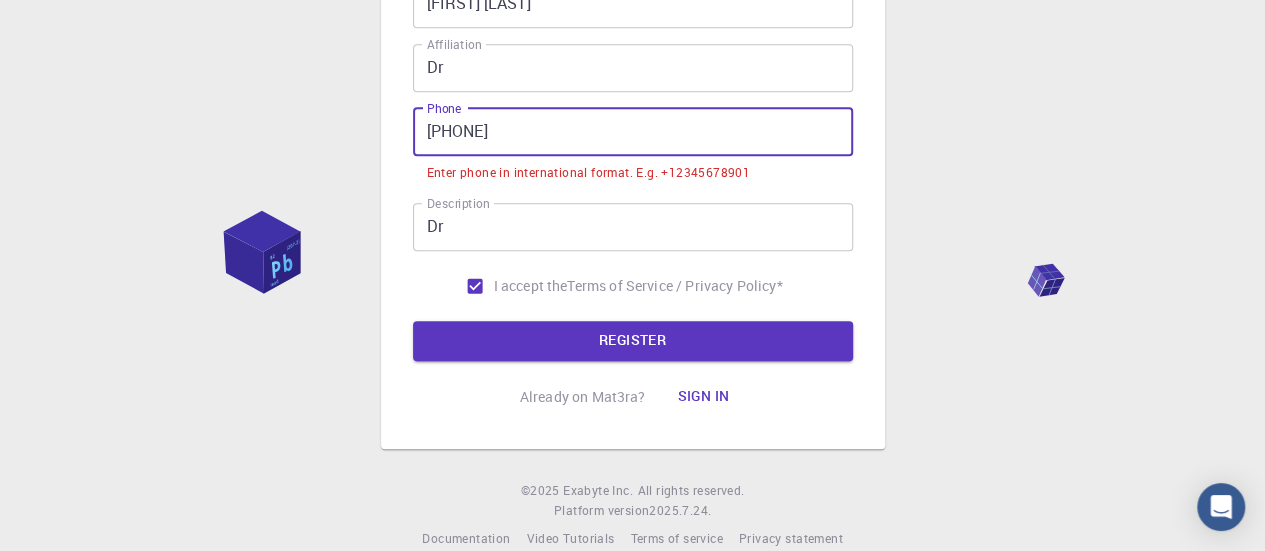 click on "[PHONE]" at bounding box center (633, 132) 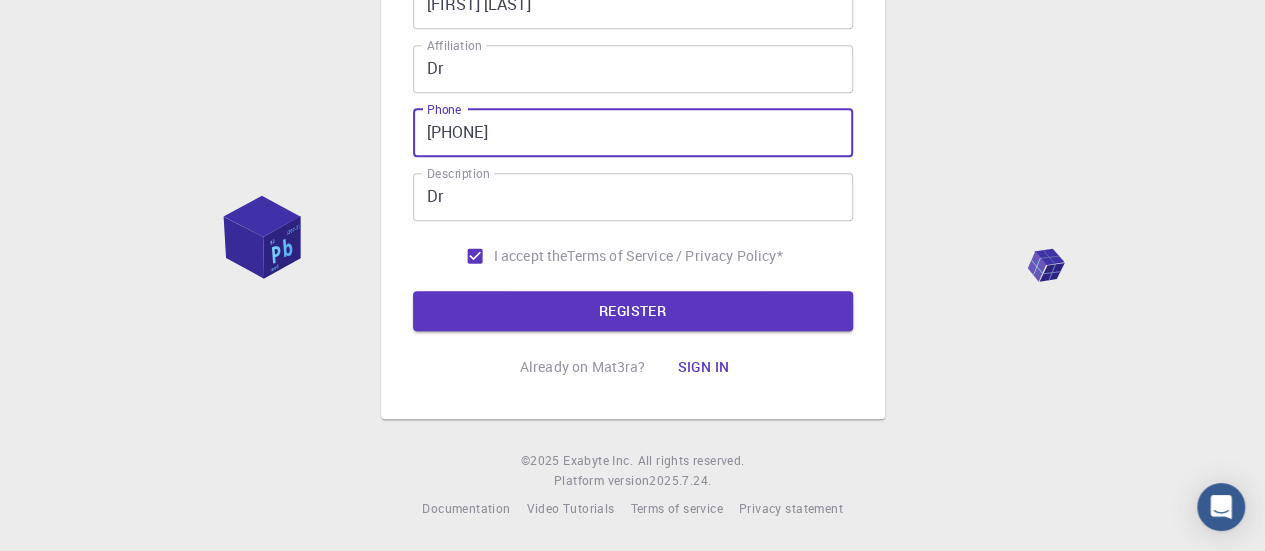 click on "REGISTER" at bounding box center [633, 311] 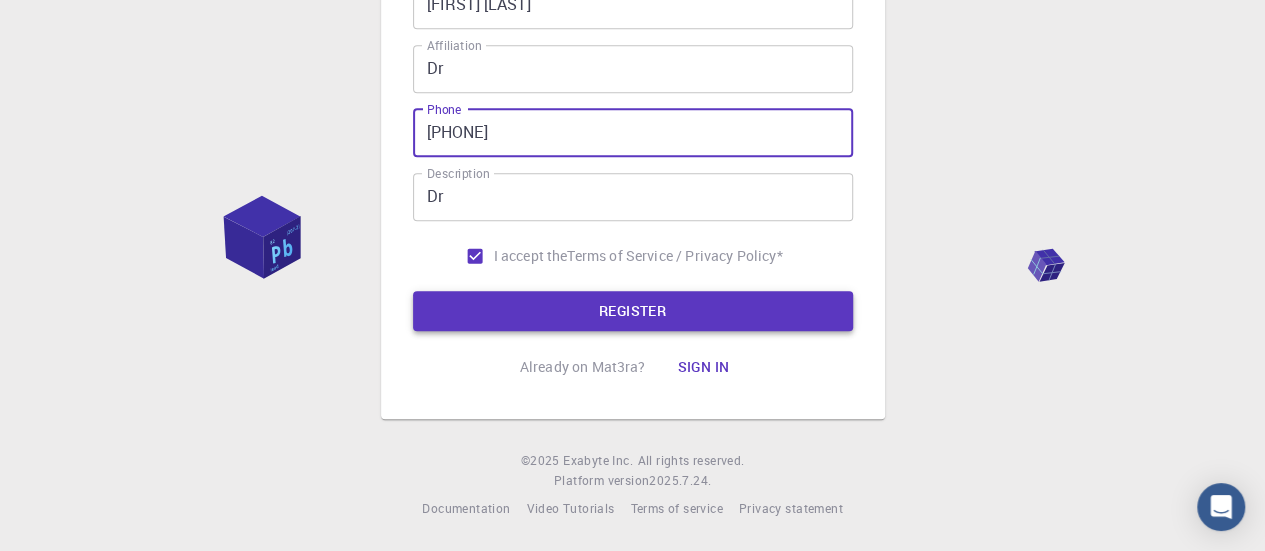 type on "[PHONE]" 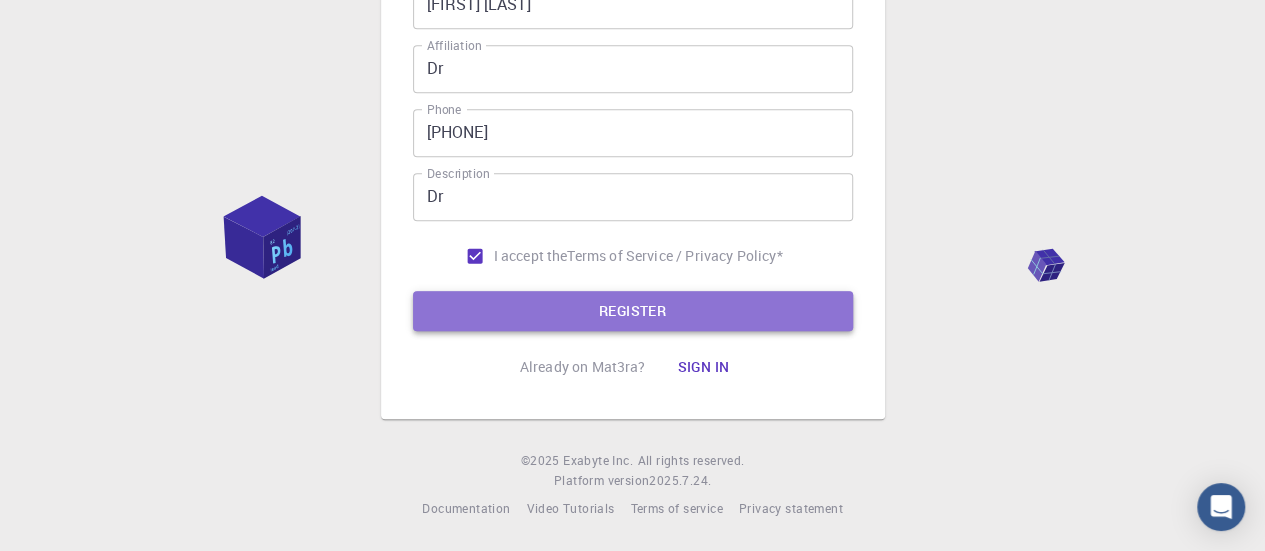 click on "REGISTER" at bounding box center (633, 311) 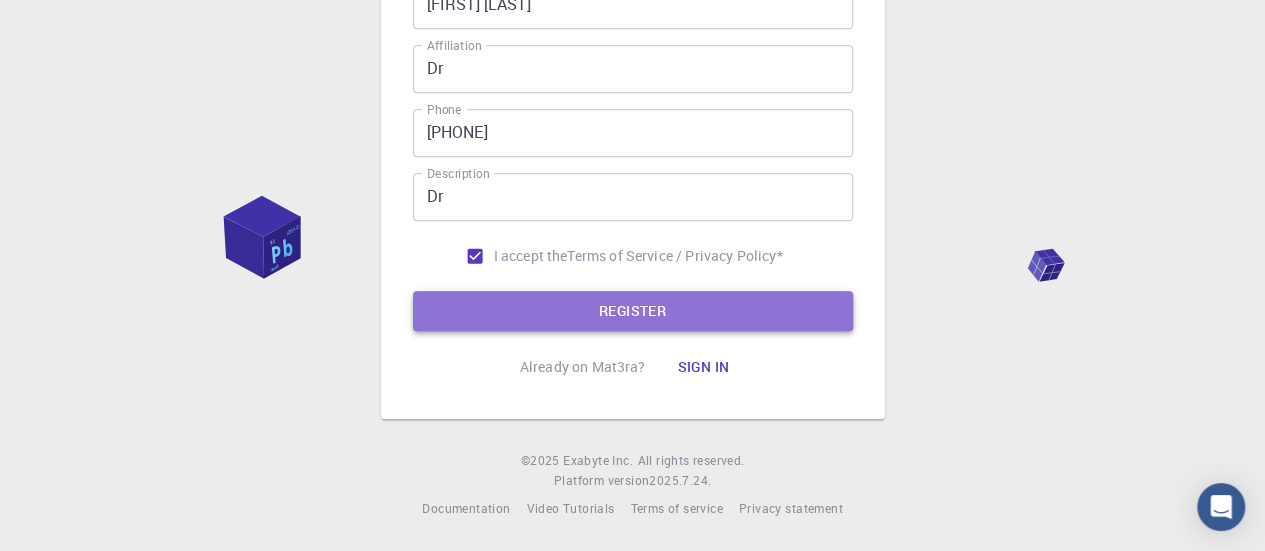 click on "REGISTER" at bounding box center (633, 311) 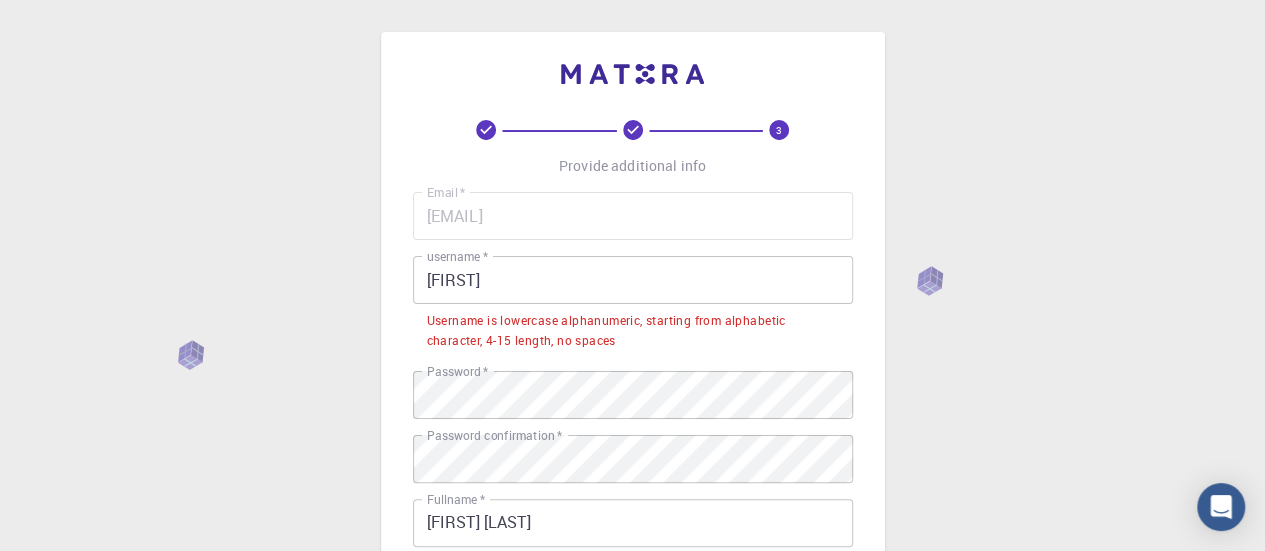 scroll, scrollTop: 8, scrollLeft: 0, axis: vertical 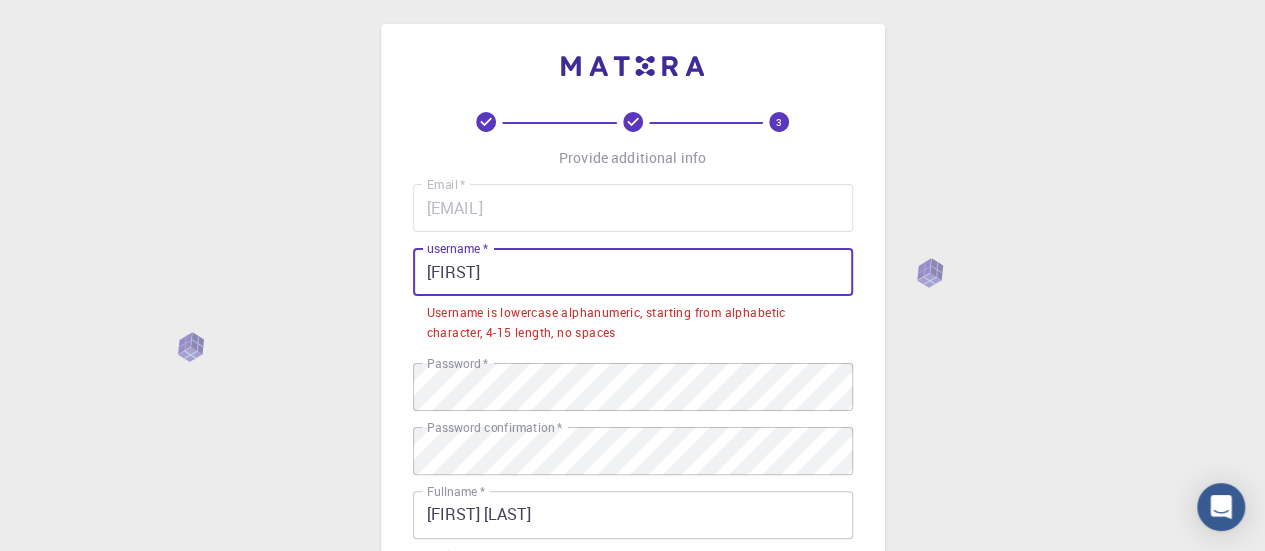 click on "[FIRST]" at bounding box center [633, 272] 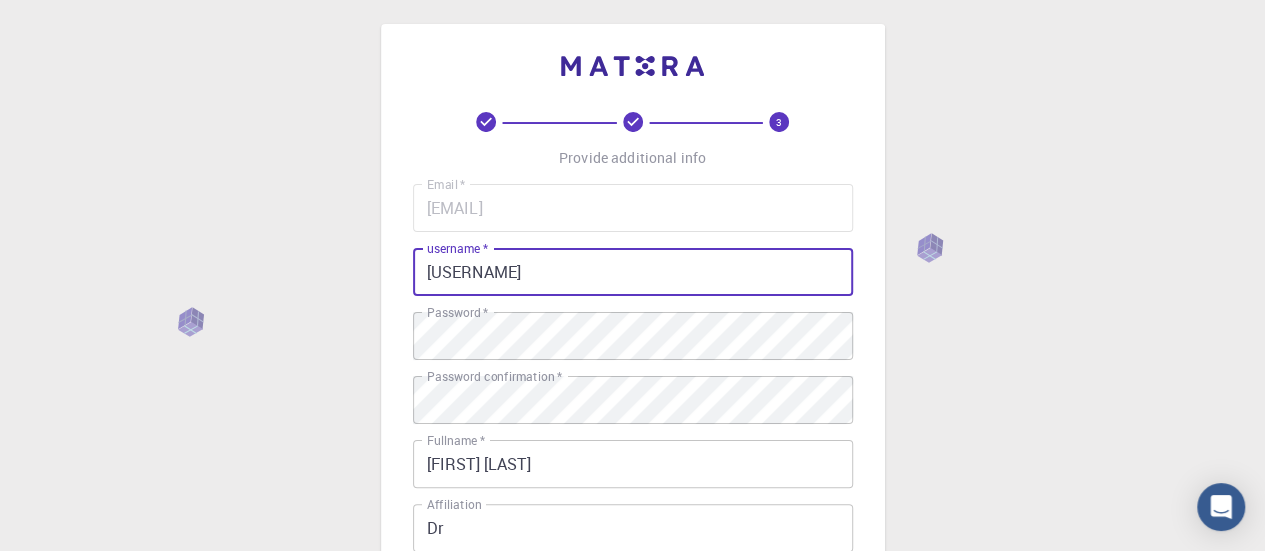 scroll, scrollTop: 468, scrollLeft: 0, axis: vertical 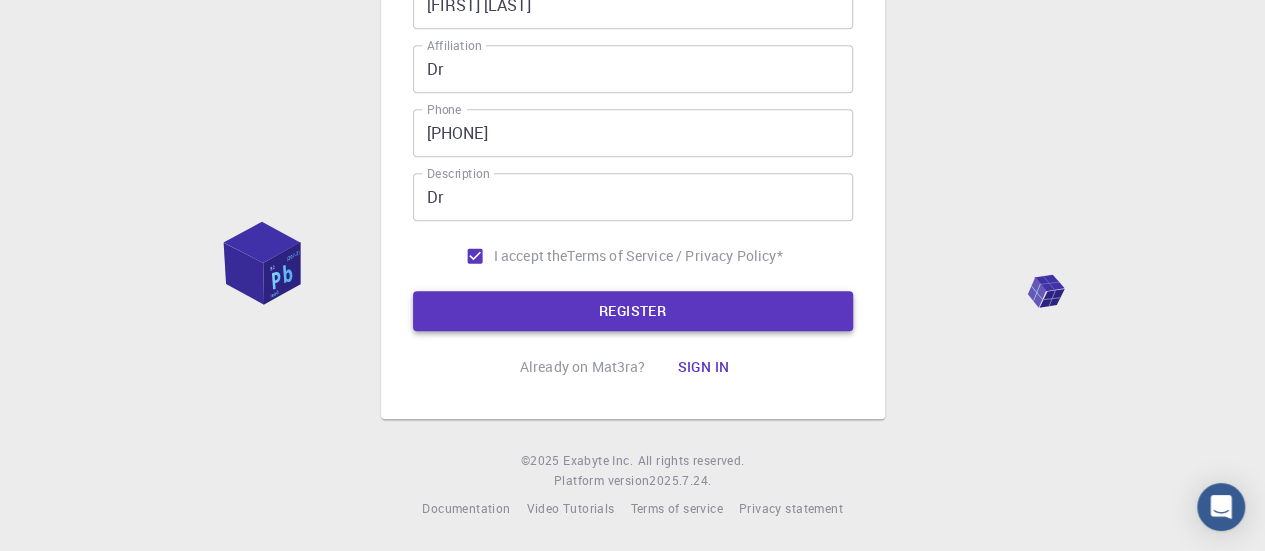 type on "[USERNAME]" 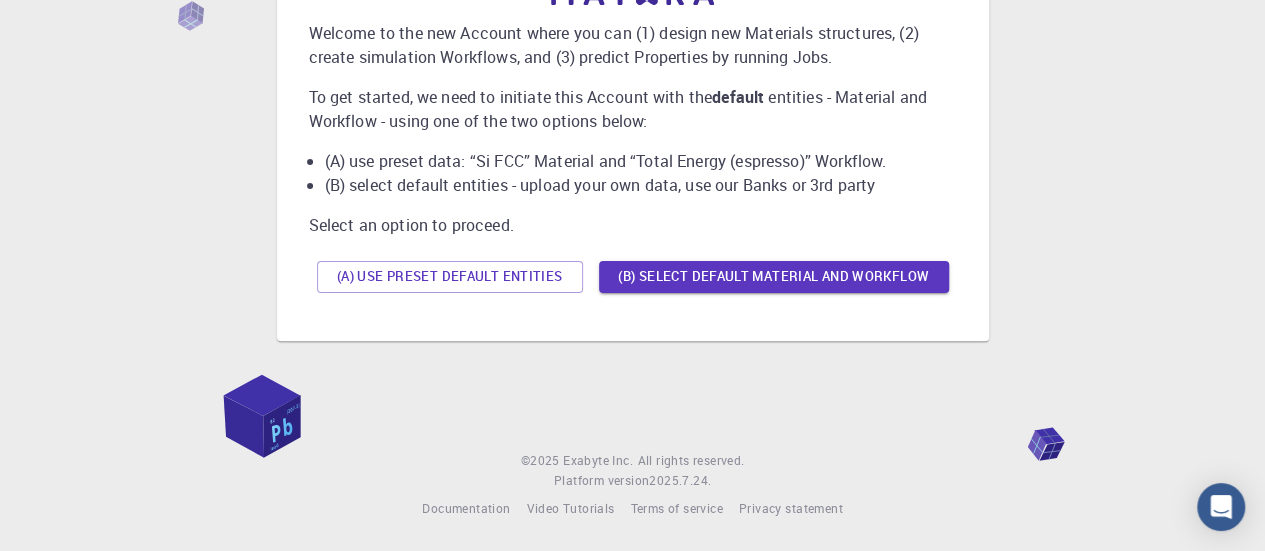 scroll, scrollTop: 0, scrollLeft: 0, axis: both 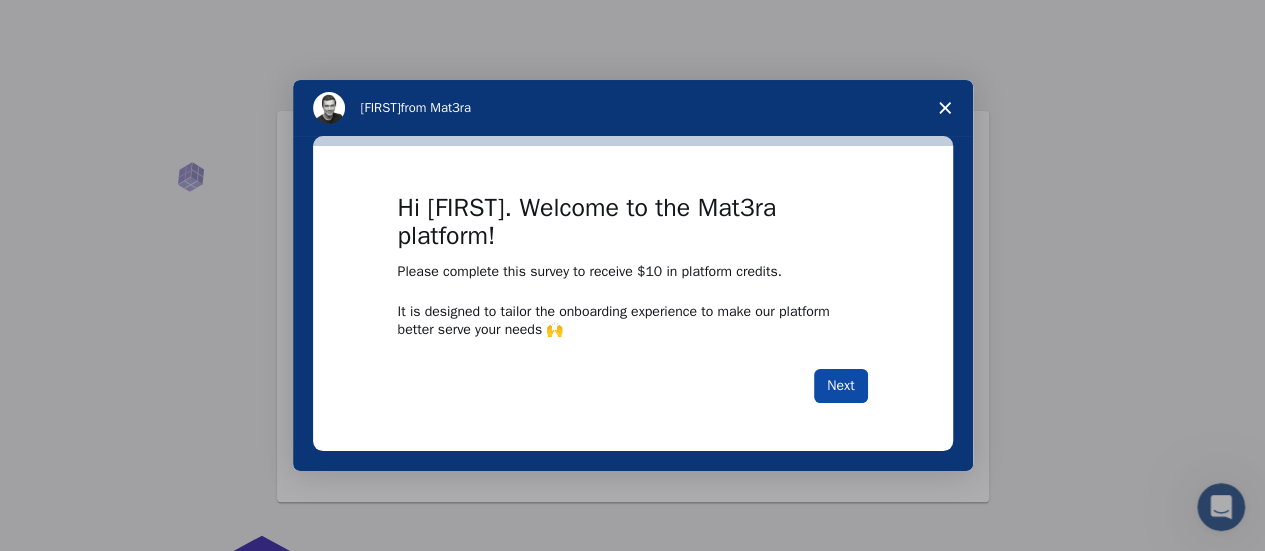 click on "Next" at bounding box center (840, 386) 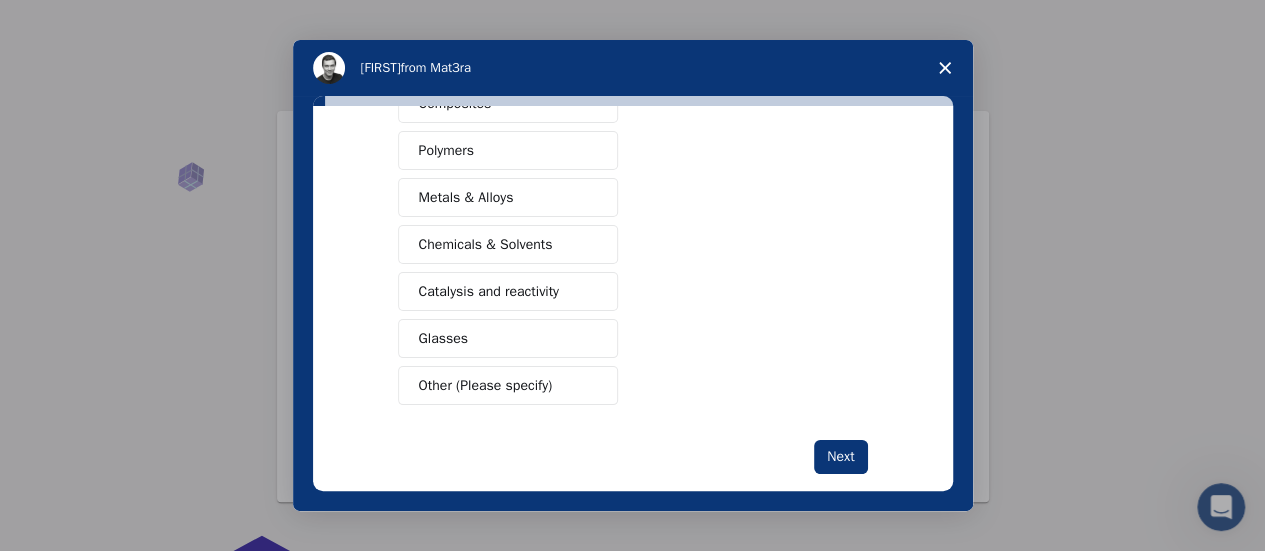scroll, scrollTop: 384, scrollLeft: 0, axis: vertical 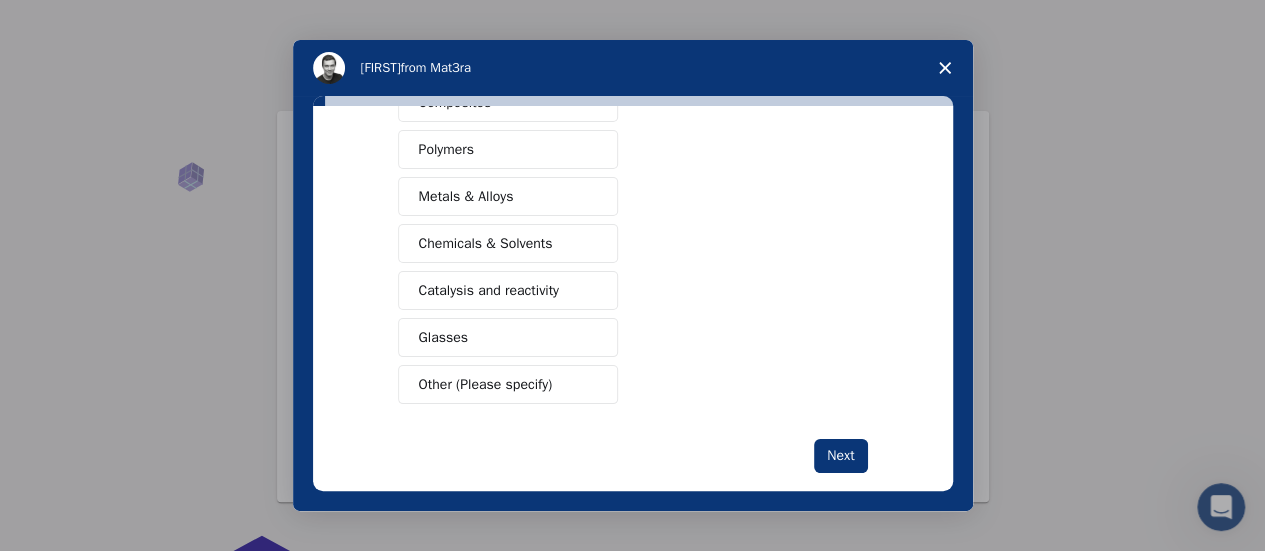 click on "Other (Please specify)" at bounding box center (486, 384) 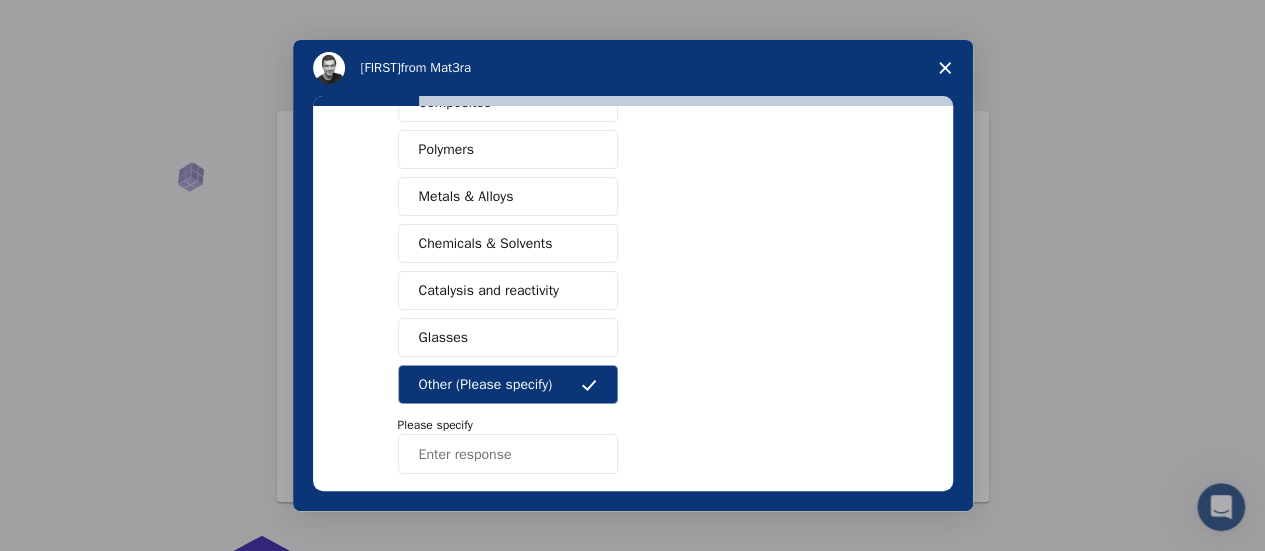 scroll, scrollTop: 476, scrollLeft: 0, axis: vertical 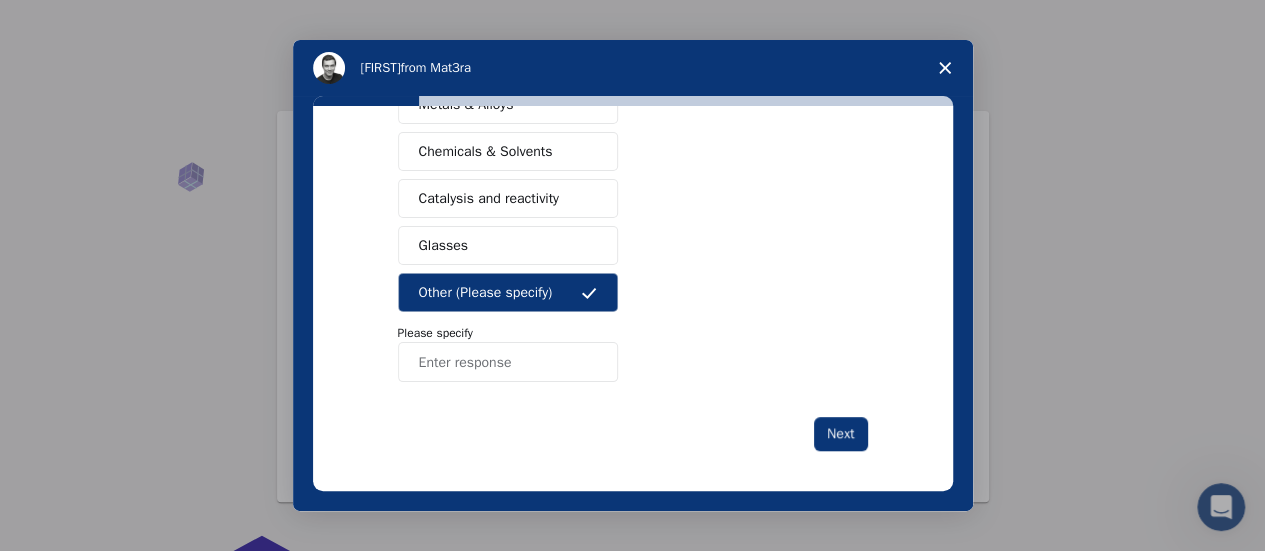 click at bounding box center (508, 362) 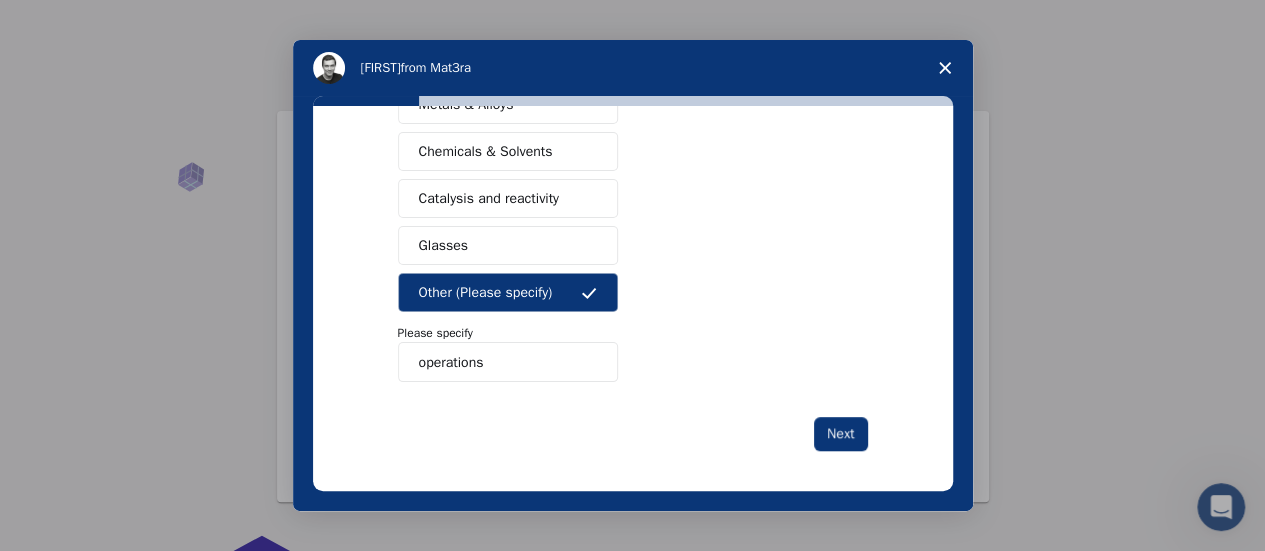 type on "operations" 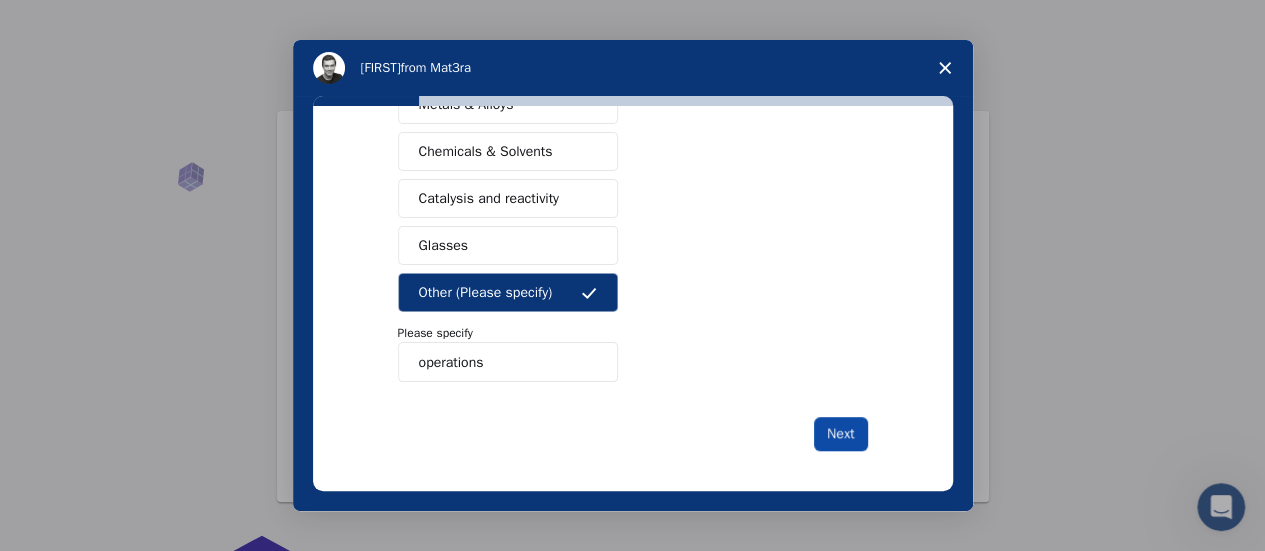 click on "Next" at bounding box center [840, 434] 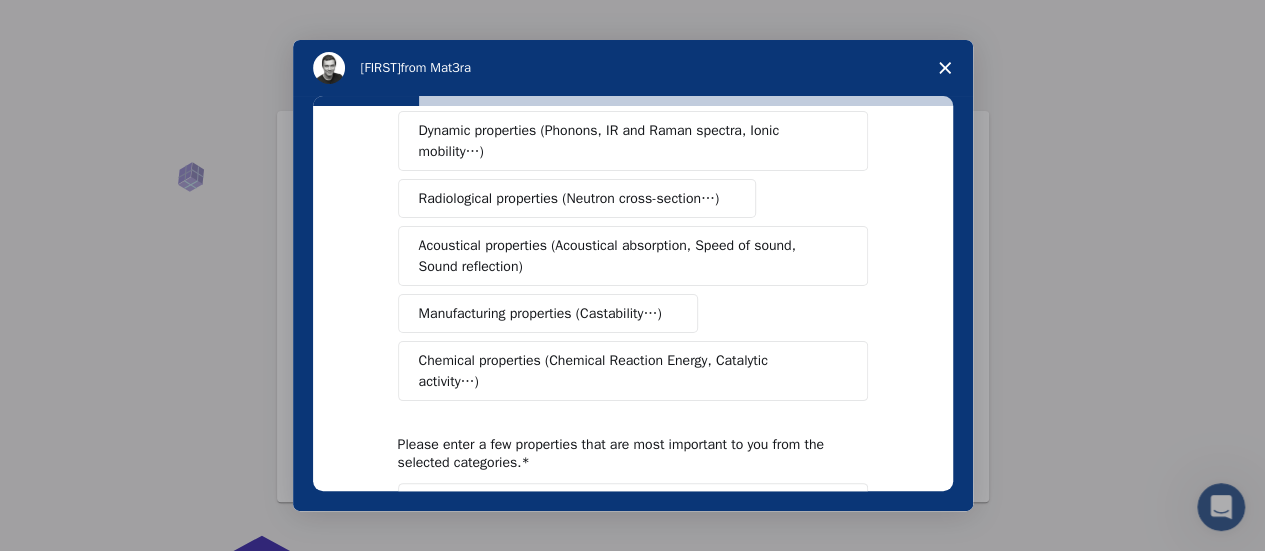 scroll, scrollTop: 510, scrollLeft: 0, axis: vertical 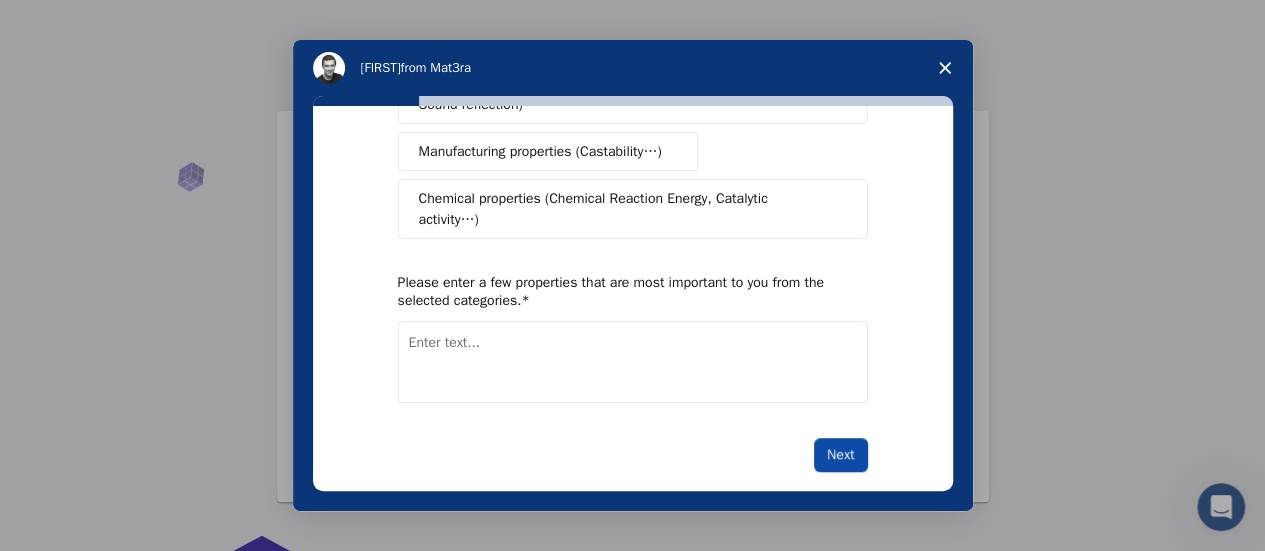 click on "Next" at bounding box center [840, 455] 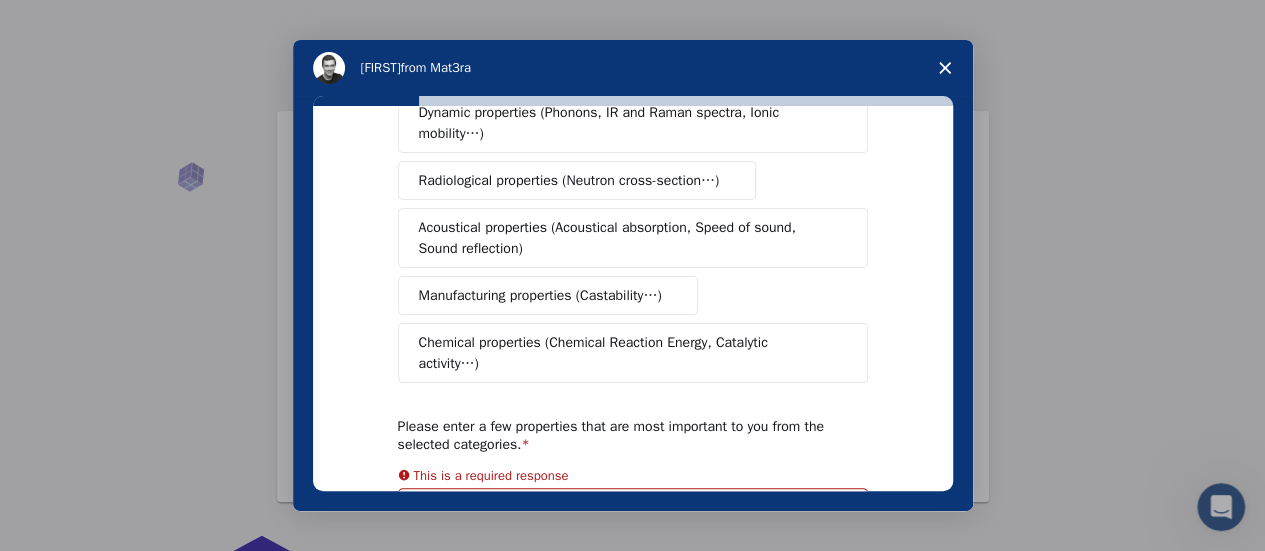 scroll, scrollTop: 391, scrollLeft: 0, axis: vertical 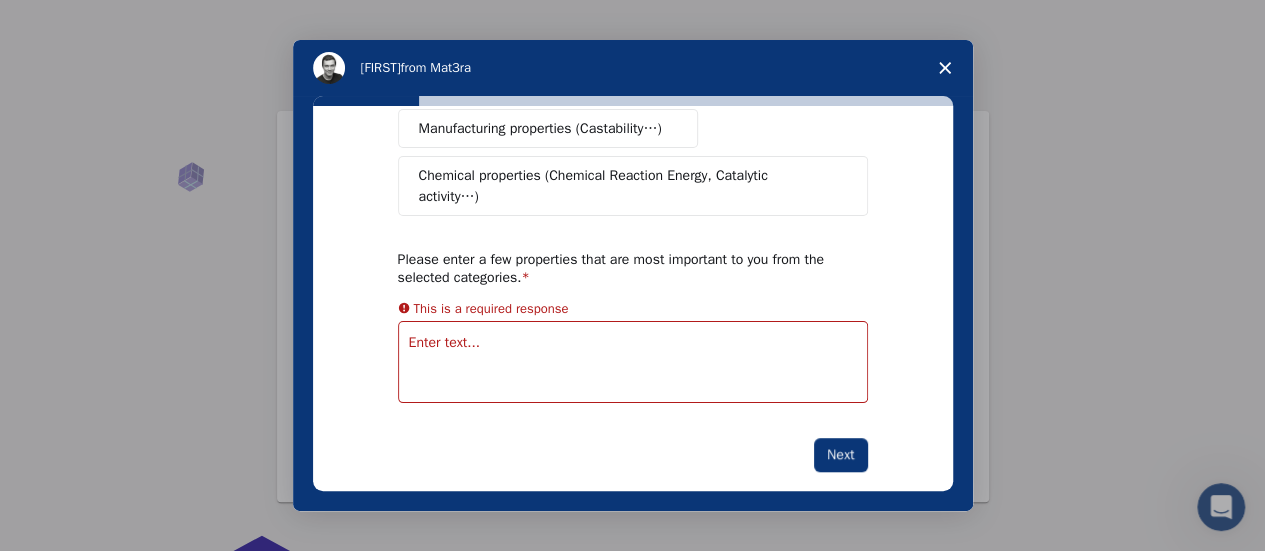 click at bounding box center (633, 362) 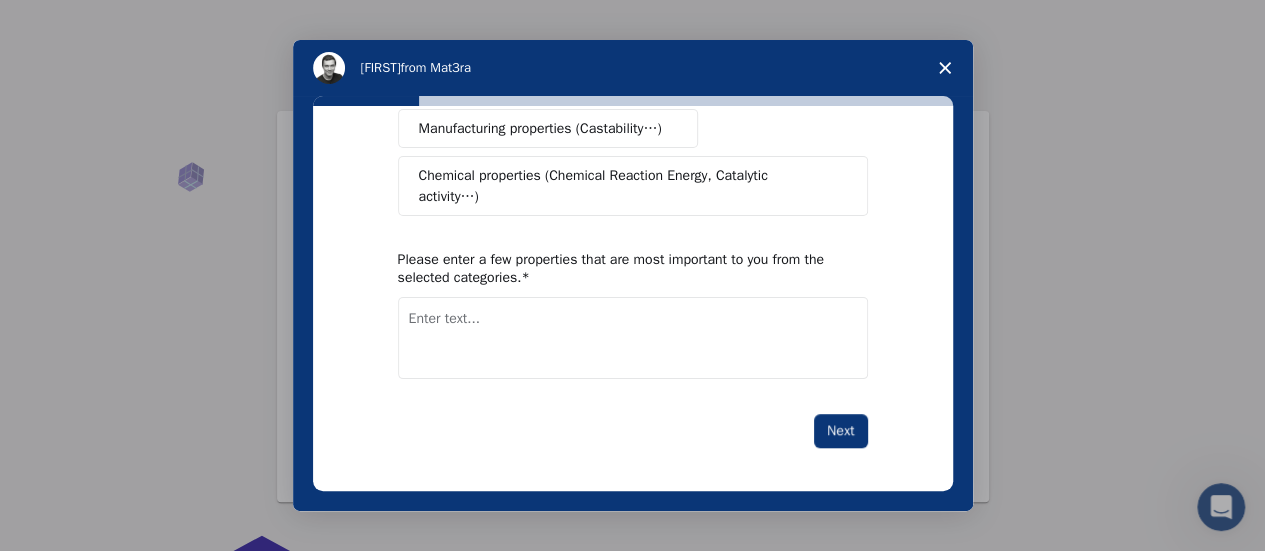 scroll, scrollTop: 534, scrollLeft: 0, axis: vertical 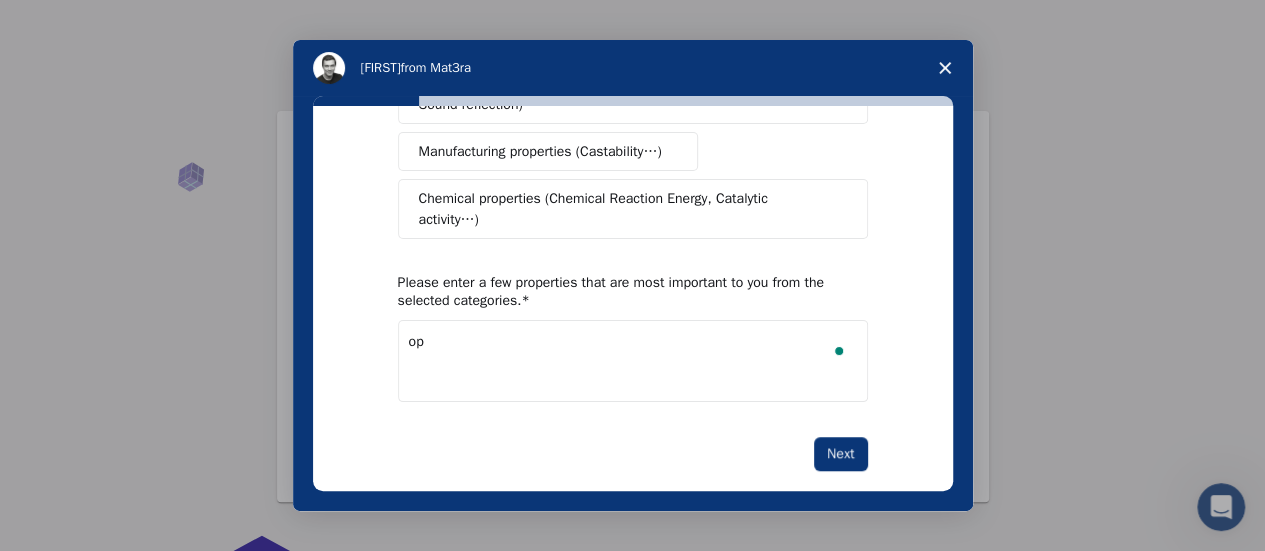 type on "o" 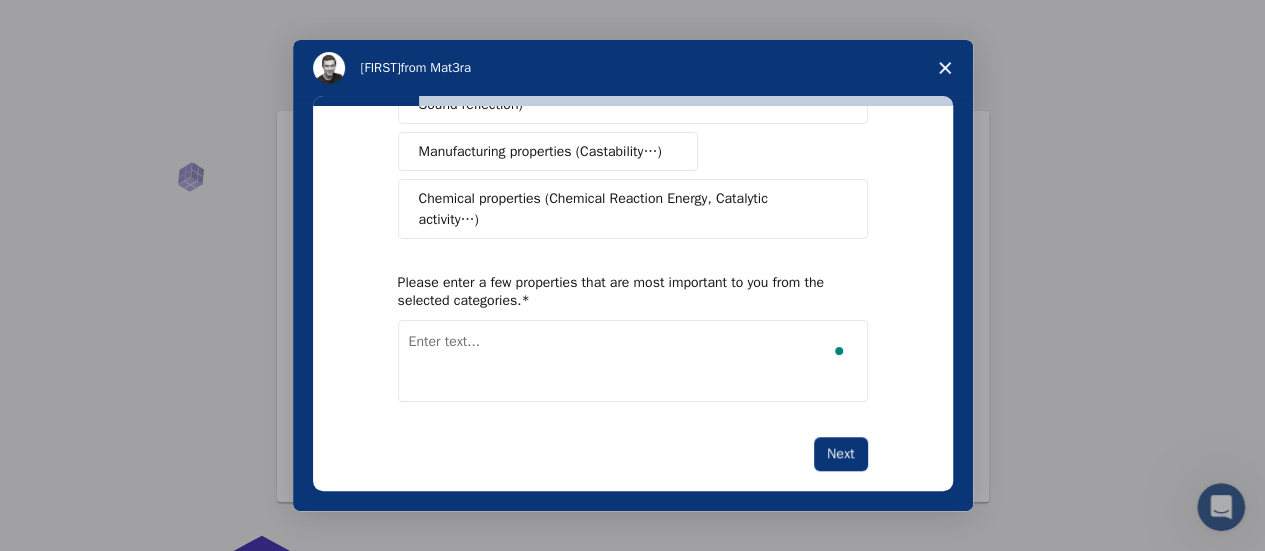 type on "m" 